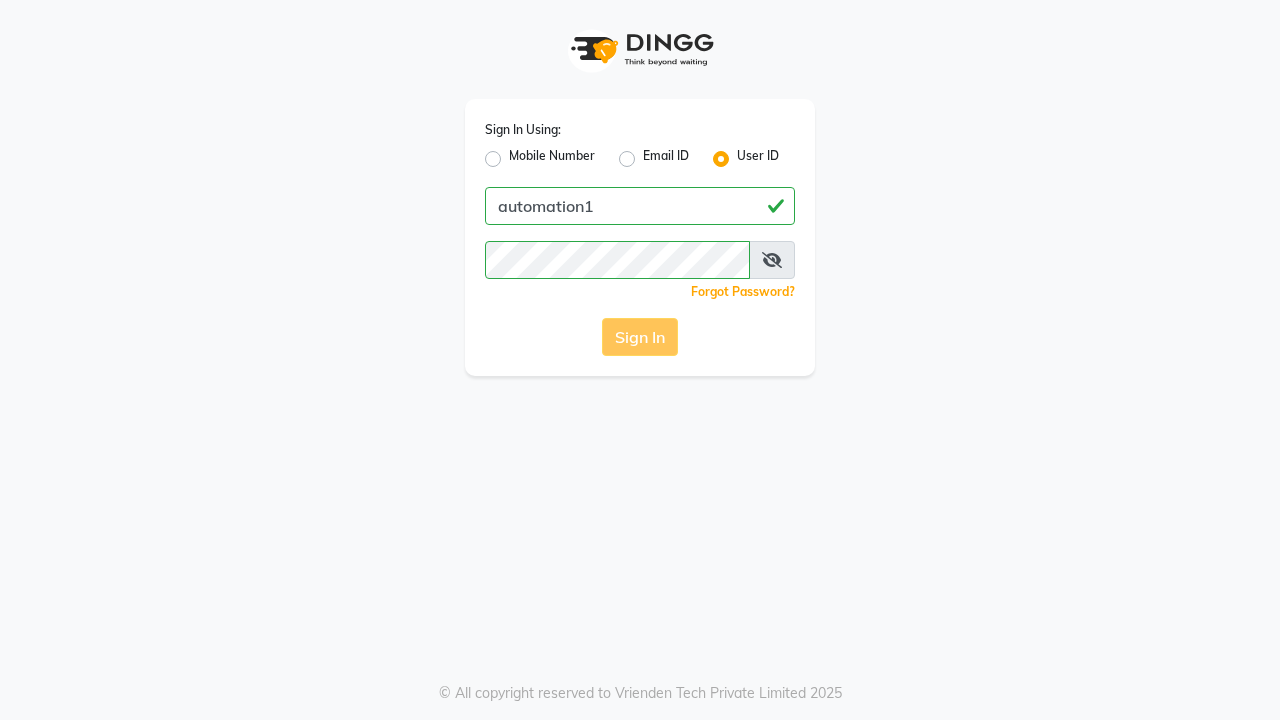 scroll, scrollTop: 0, scrollLeft: 0, axis: both 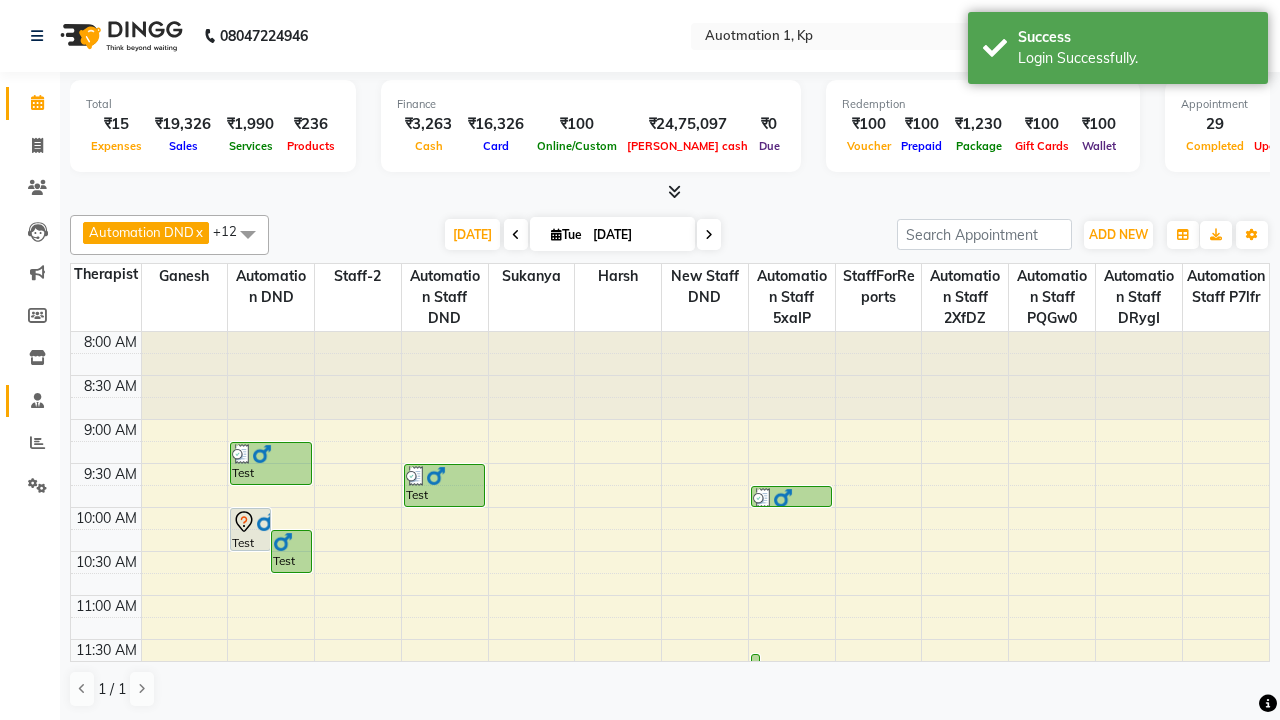 click 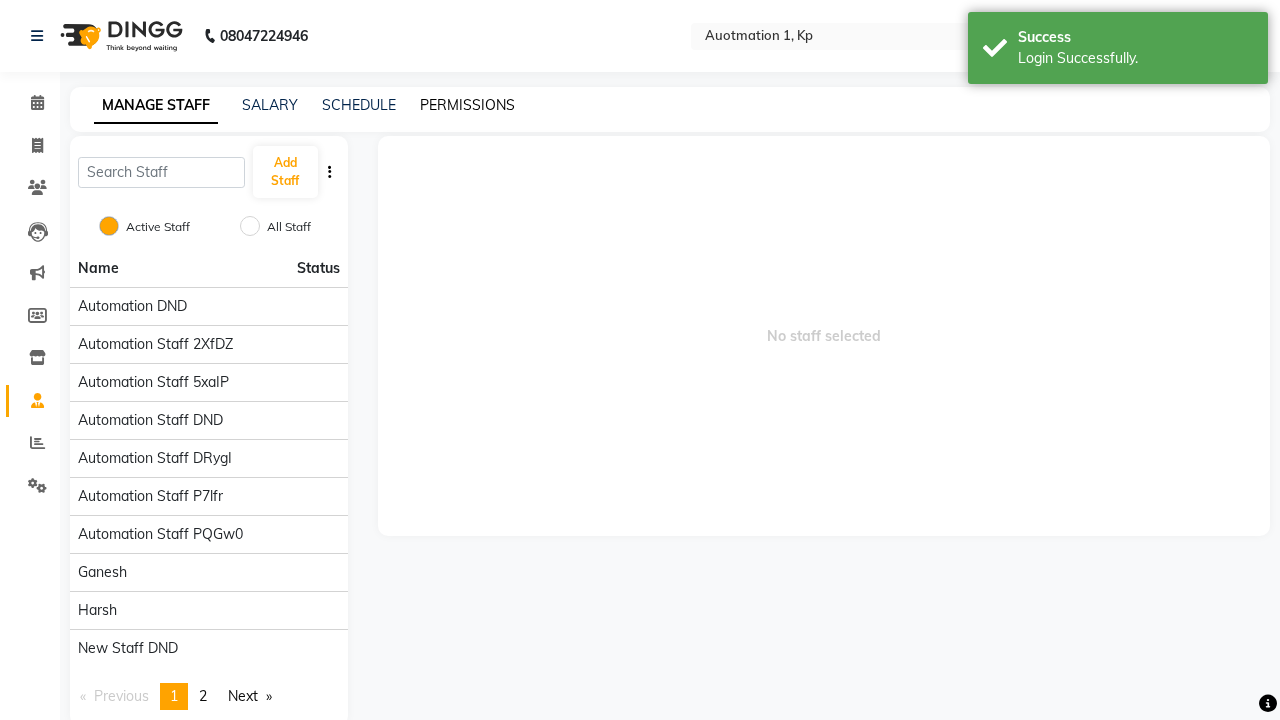 click on "PERMISSIONS" 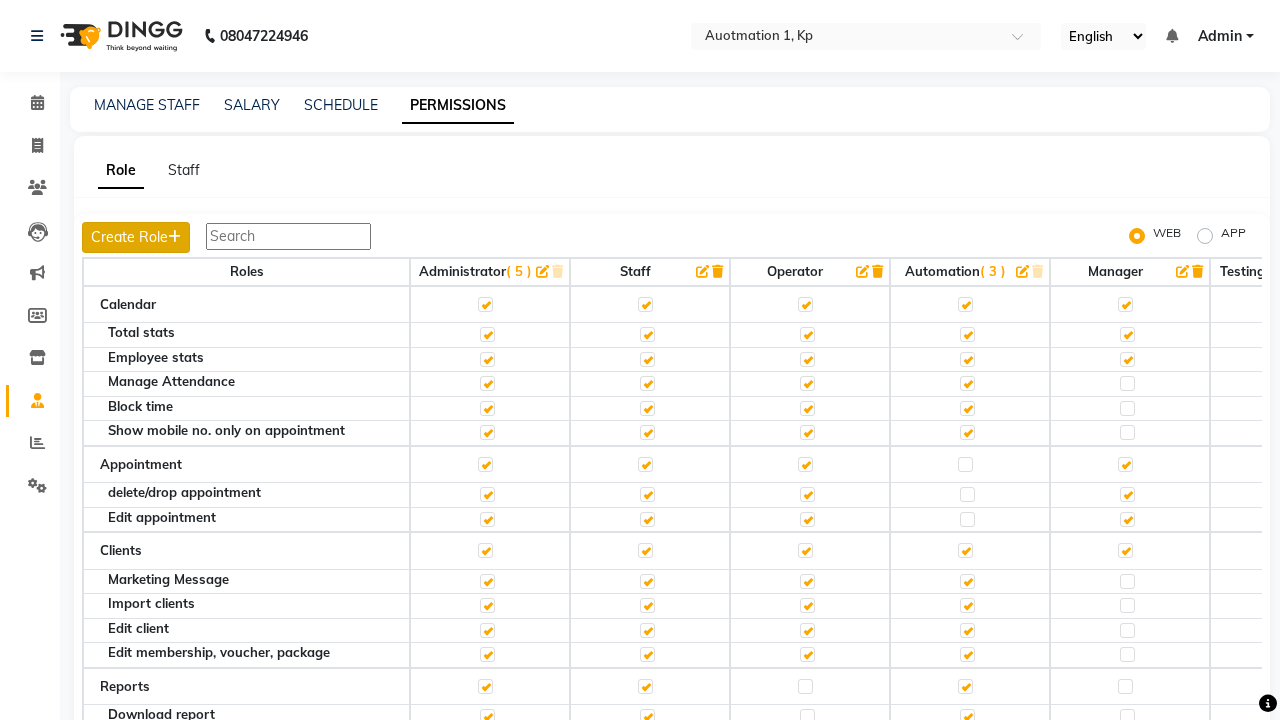 click on "Create Role" 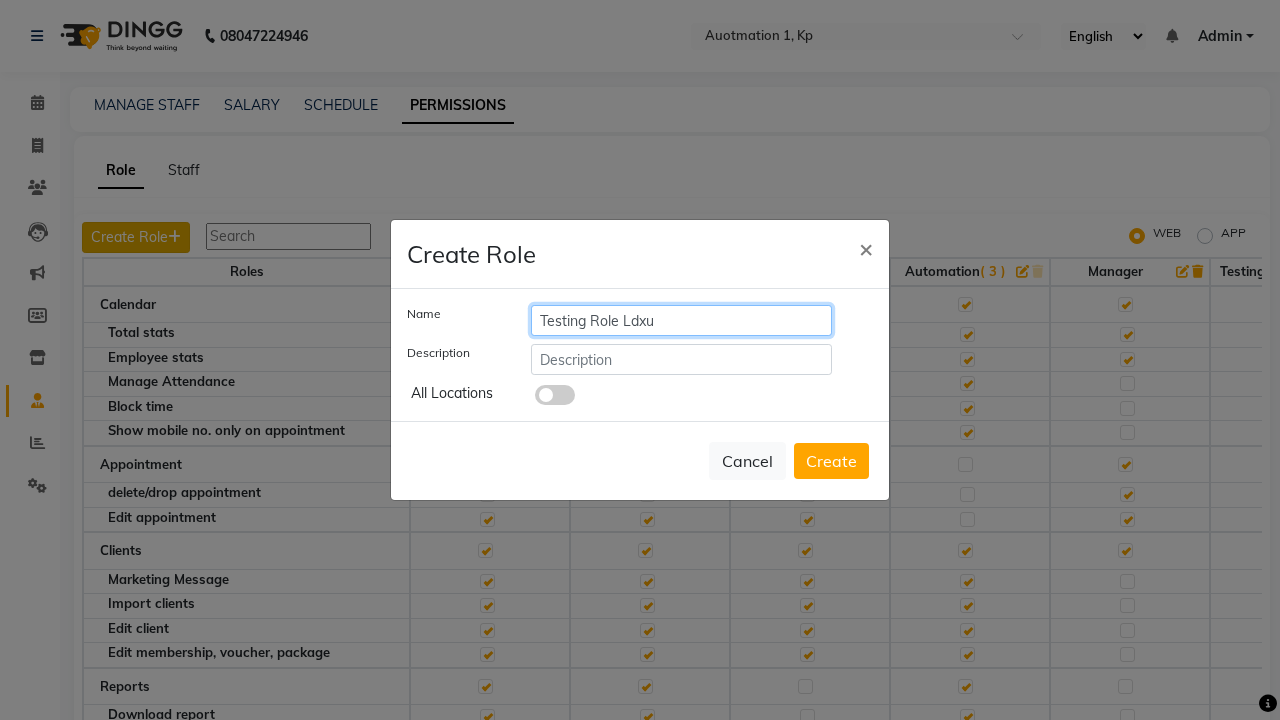 type on "Testing Role Ldxu" 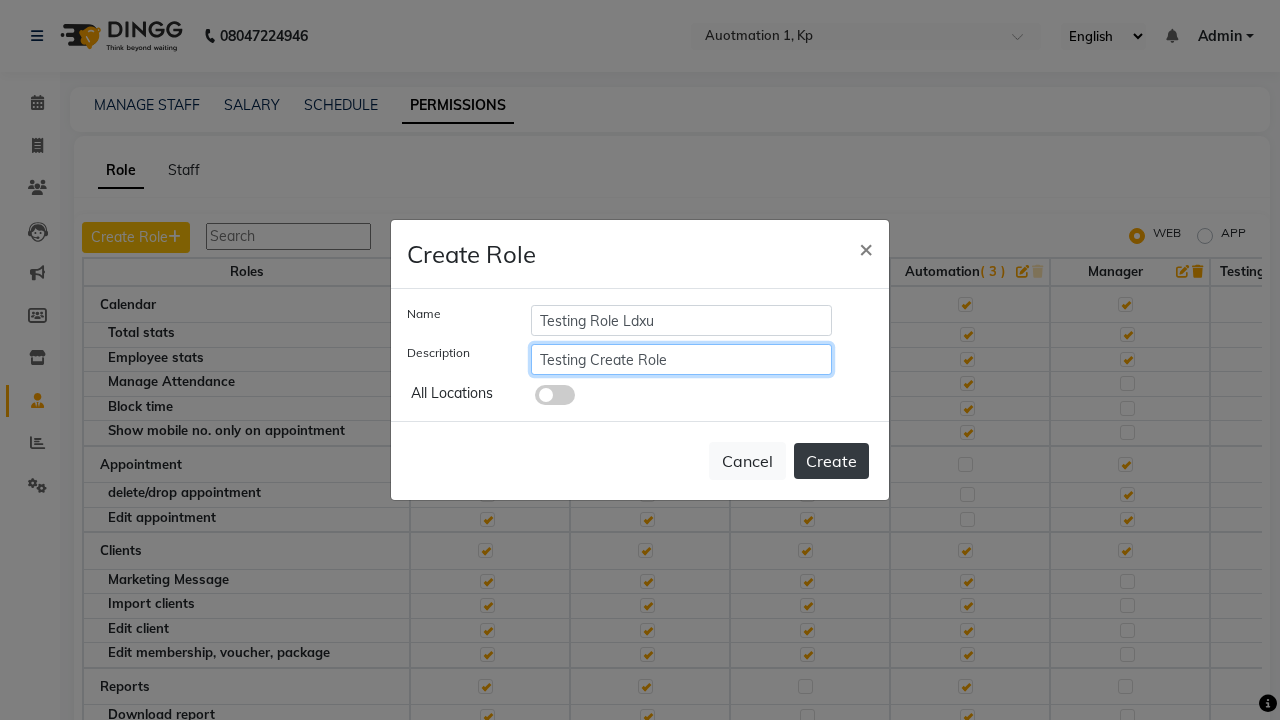 type on "Testing Create Role" 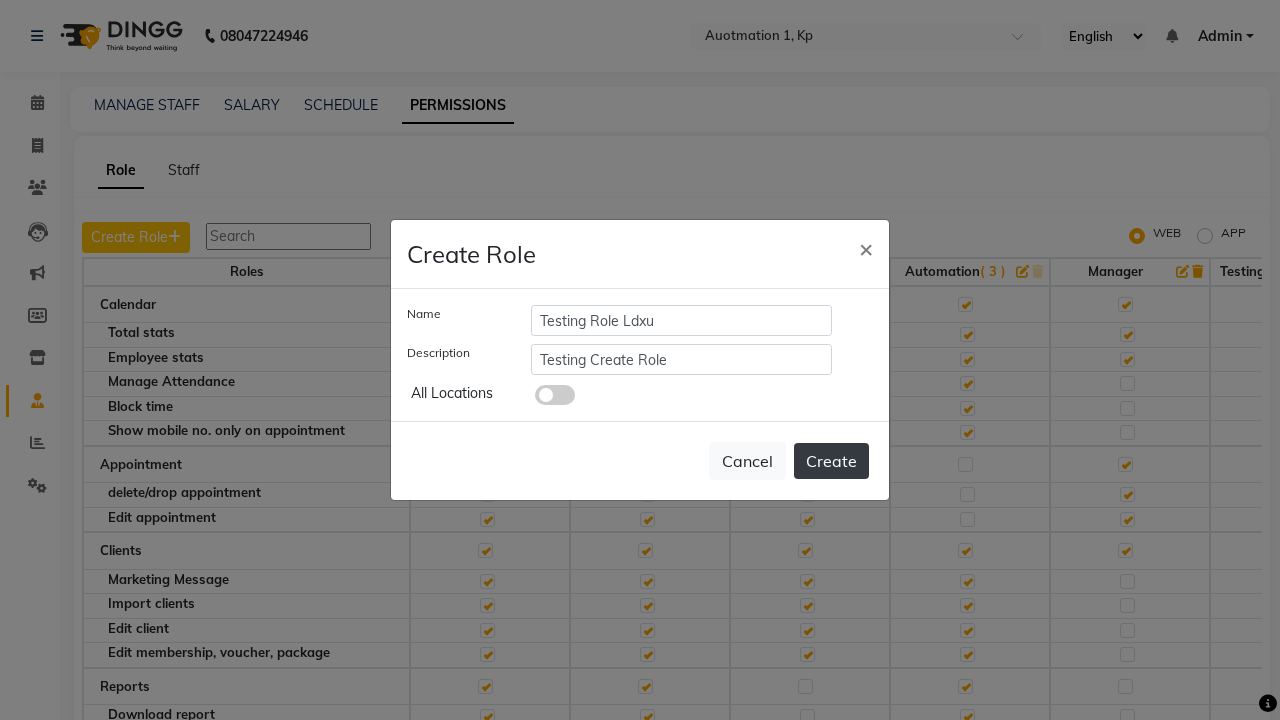 click on "Create" 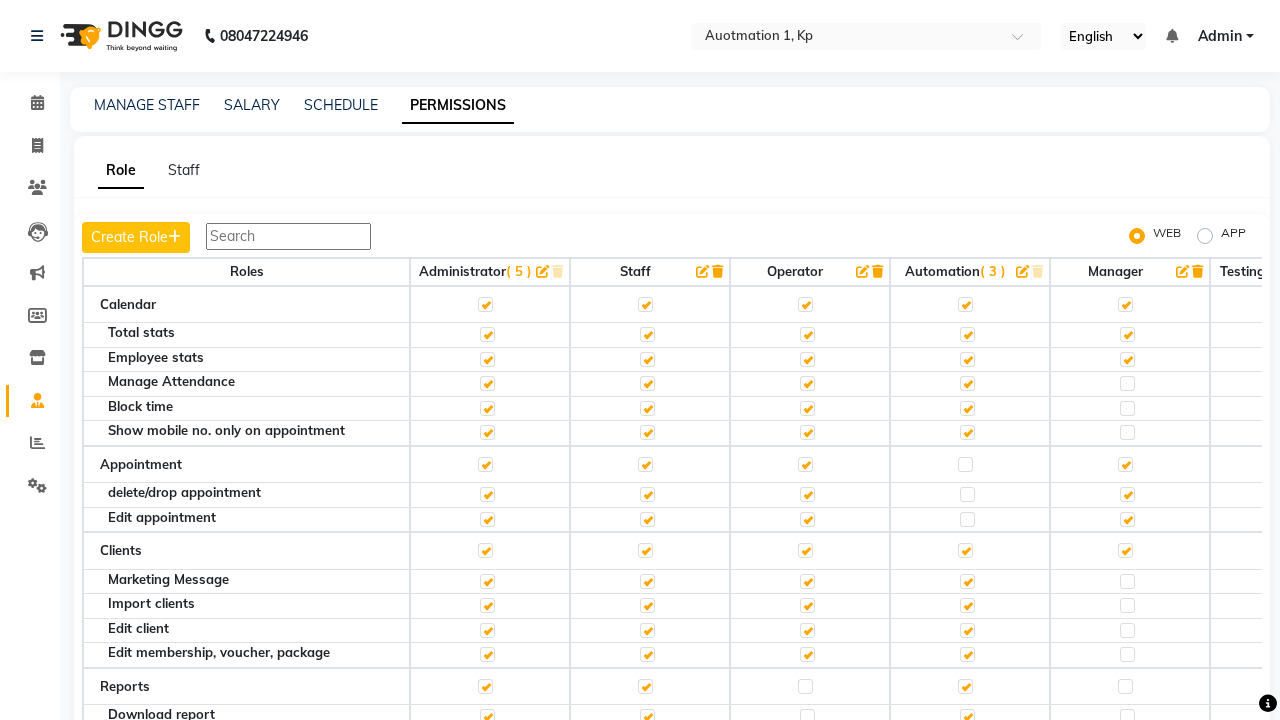 scroll, scrollTop: 0, scrollLeft: 0, axis: both 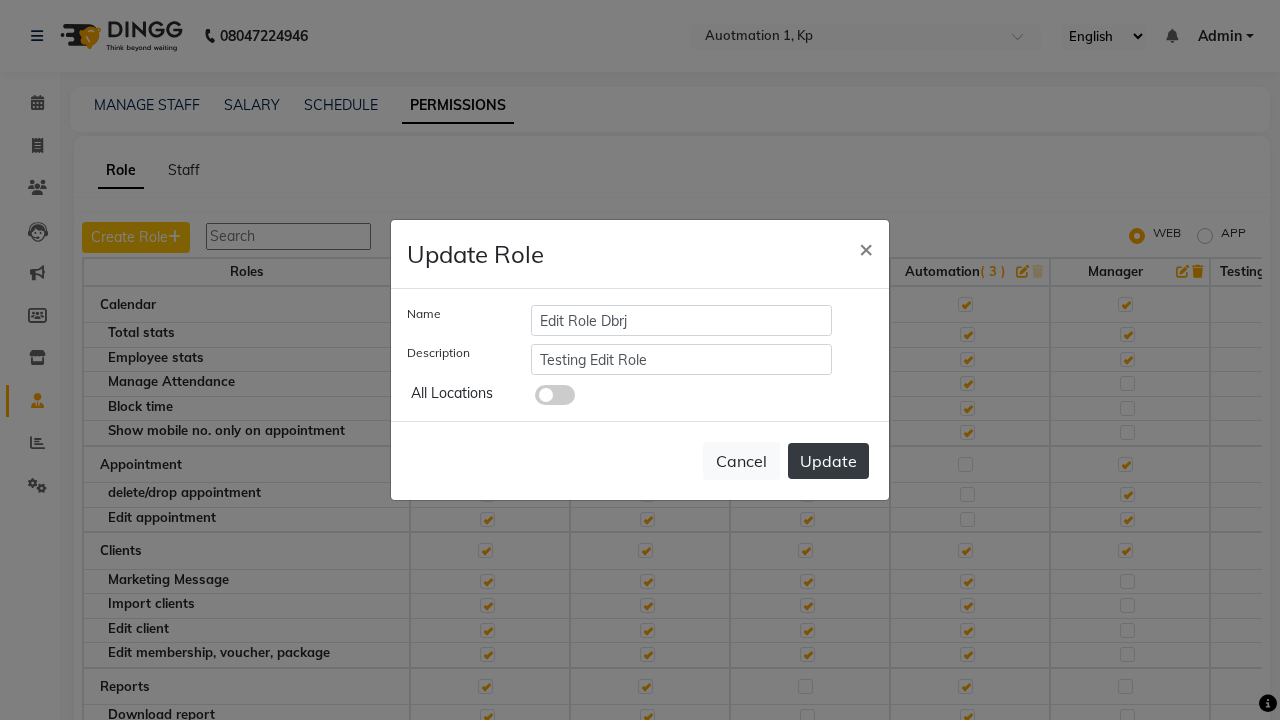 click on "Update" 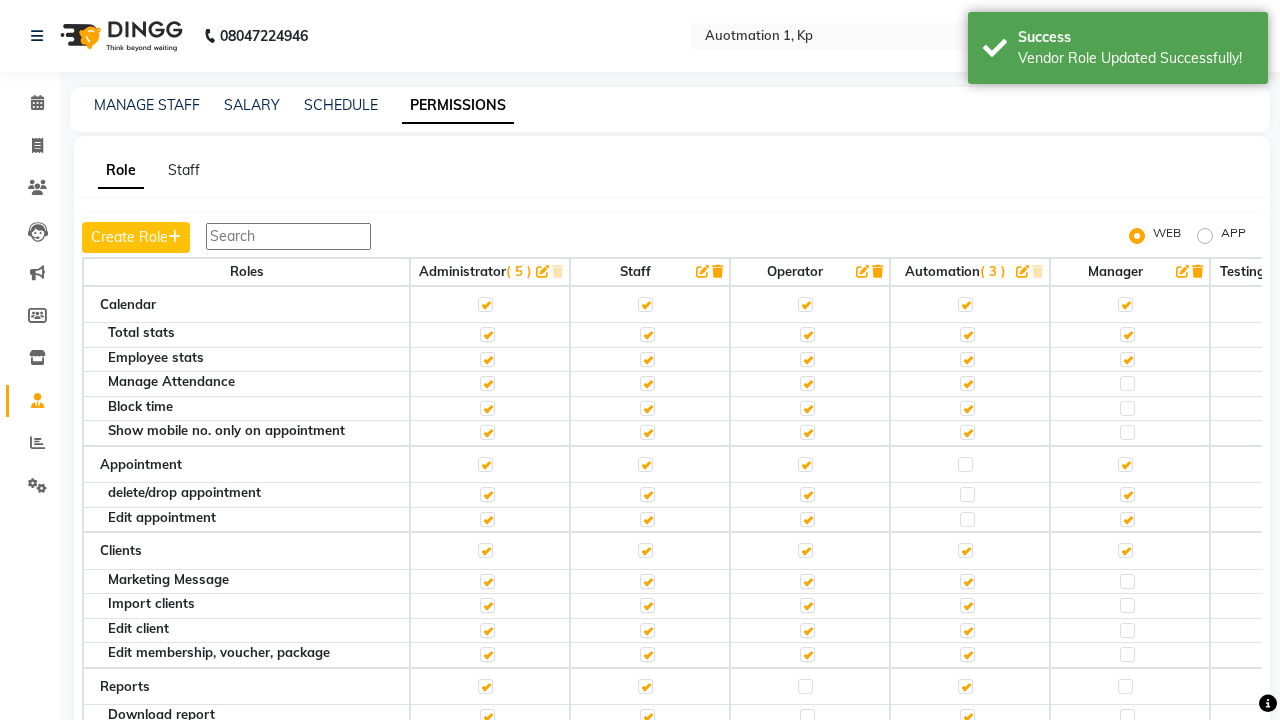 scroll, scrollTop: 0, scrollLeft: 909, axis: horizontal 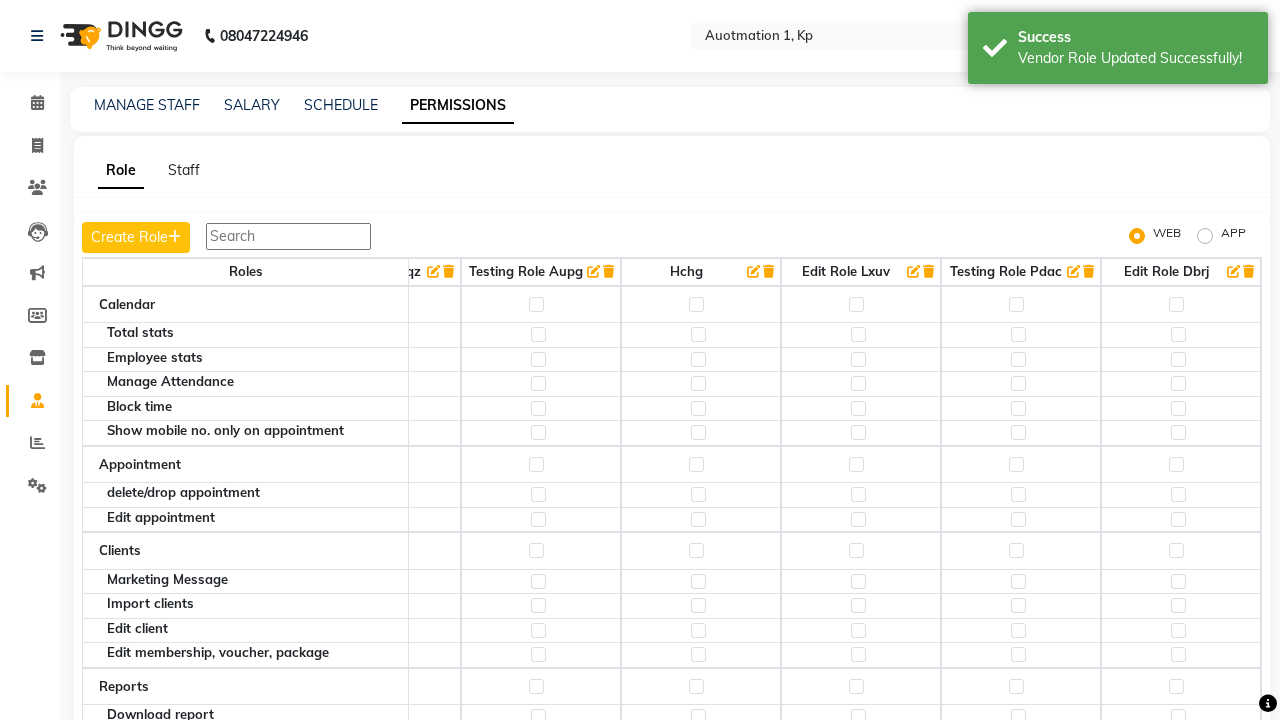 click 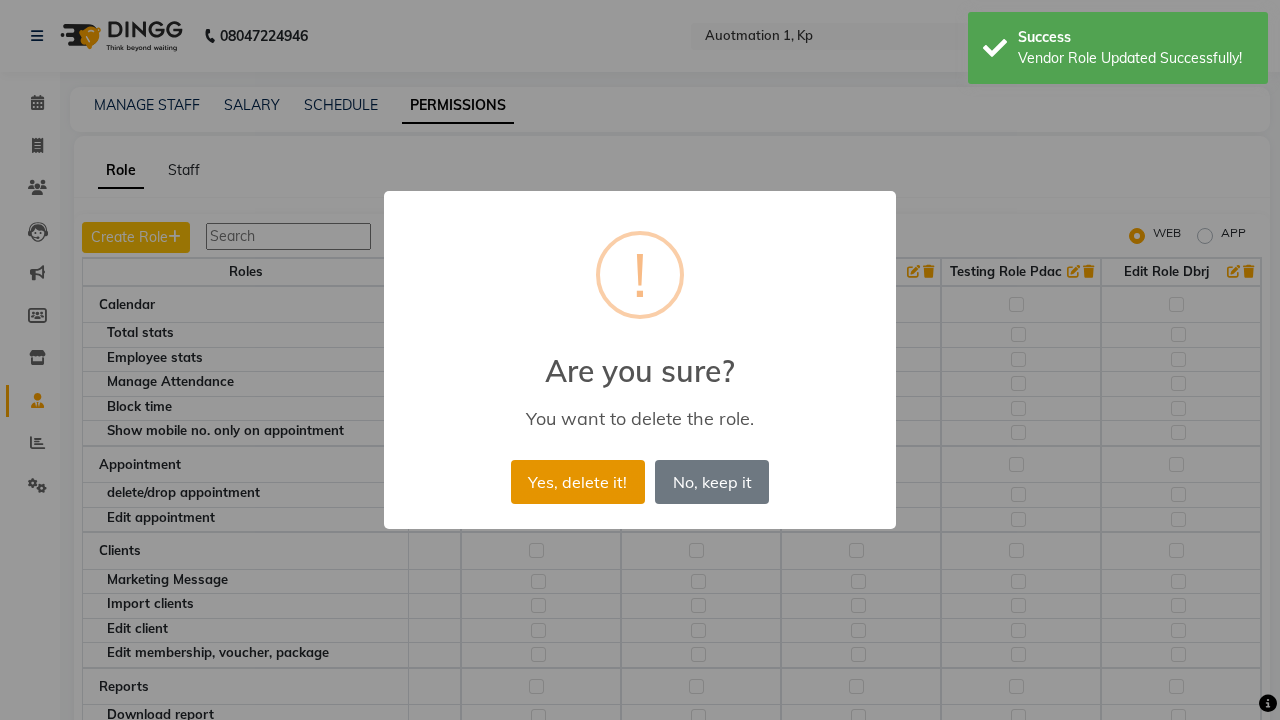 click on "Yes, delete it!" at bounding box center [578, 482] 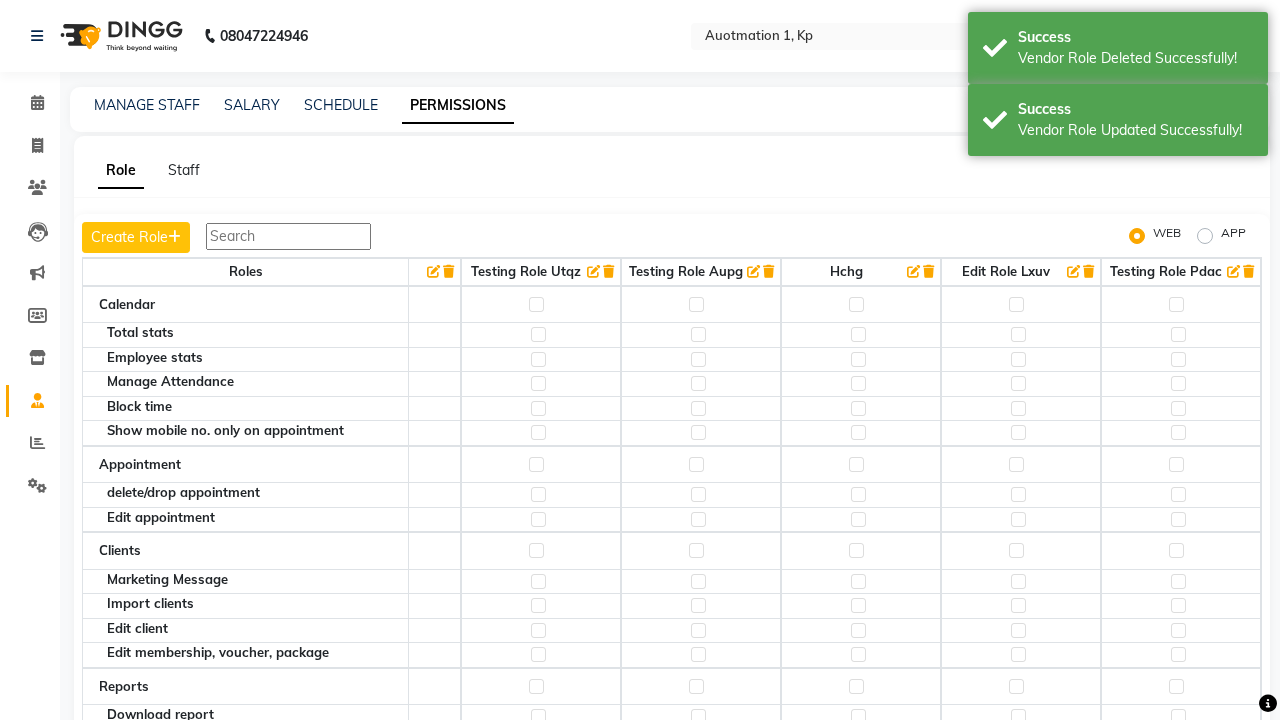 scroll, scrollTop: 0, scrollLeft: 749, axis: horizontal 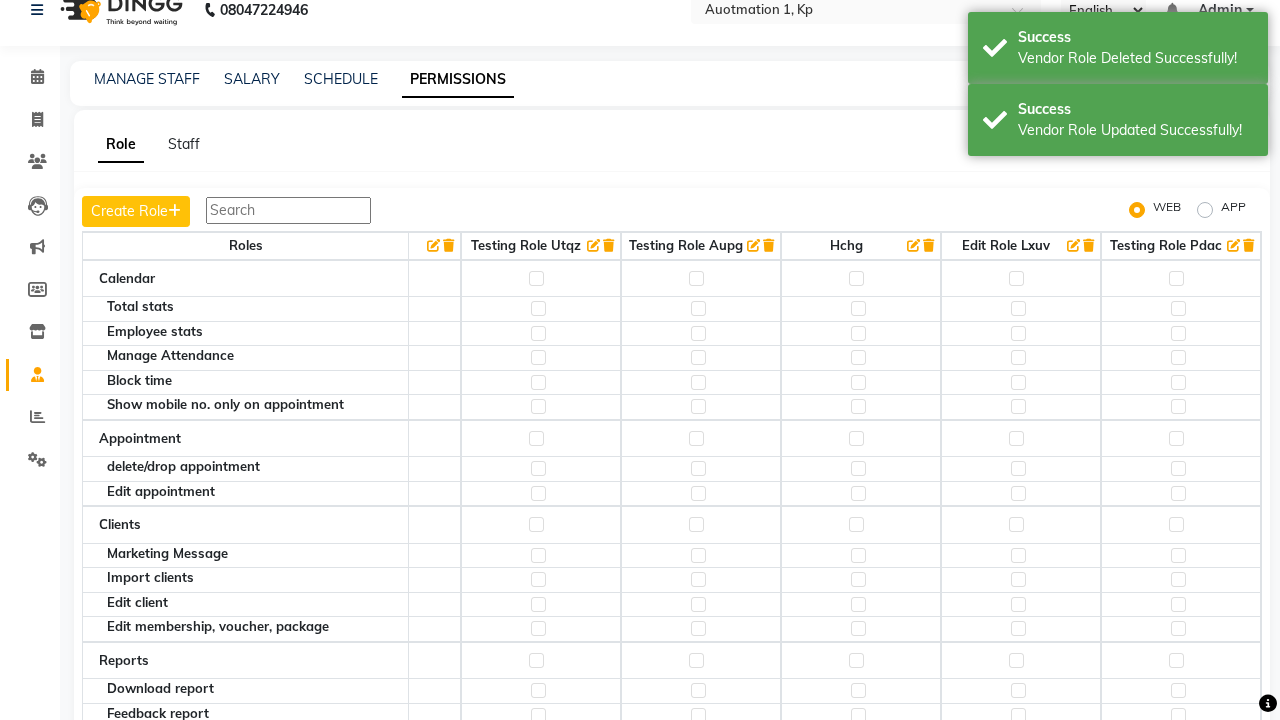 click on "Admin" at bounding box center (1220, 10) 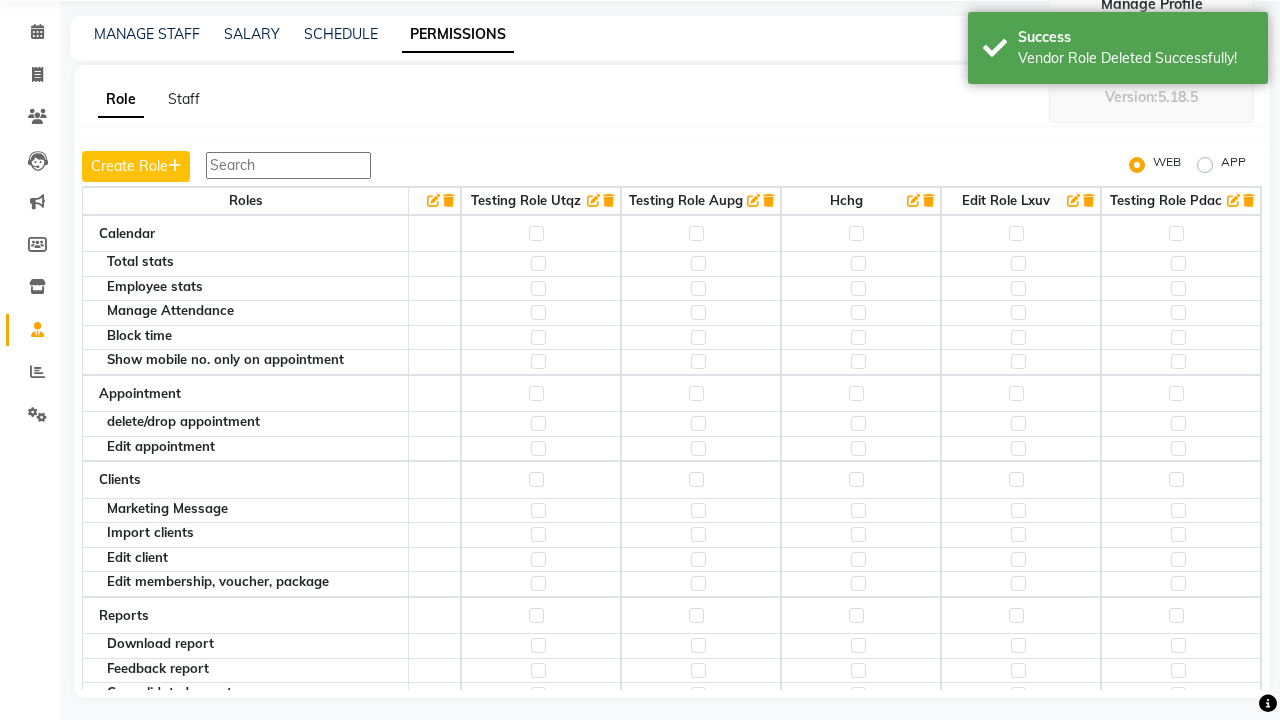 scroll, scrollTop: 0, scrollLeft: 0, axis: both 